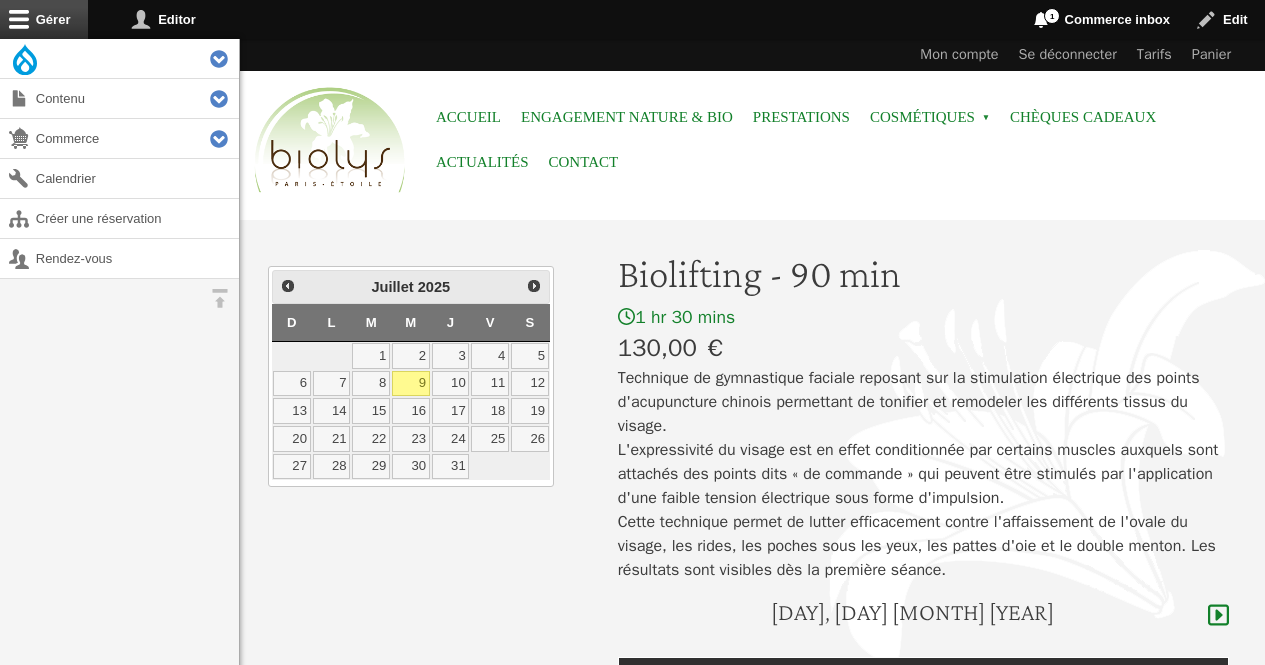 scroll, scrollTop: 0, scrollLeft: 0, axis: both 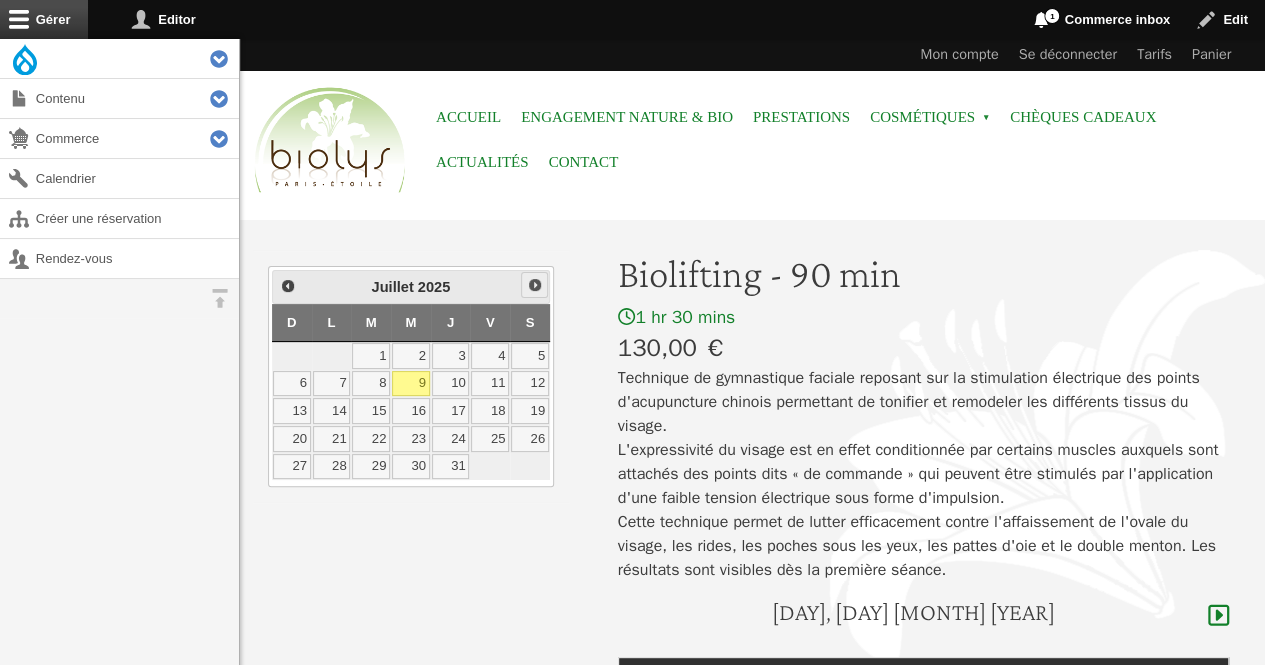 click on "Suivant" at bounding box center (534, 285) 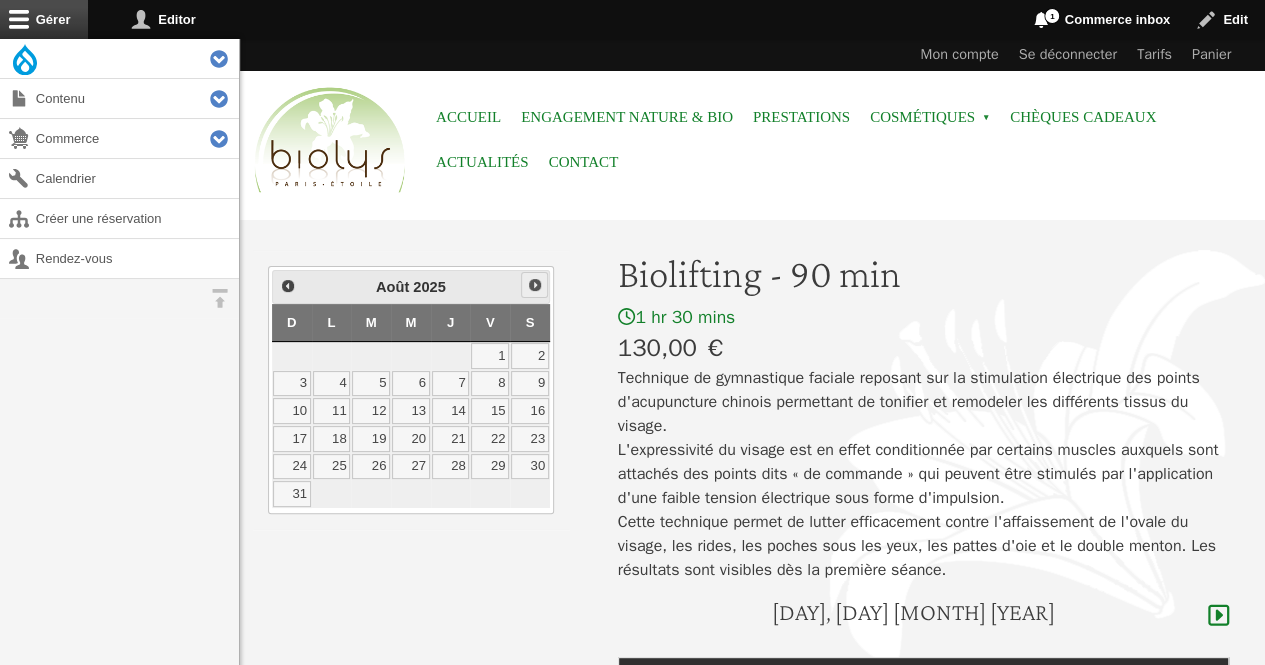 click on "Suivant" at bounding box center (534, 285) 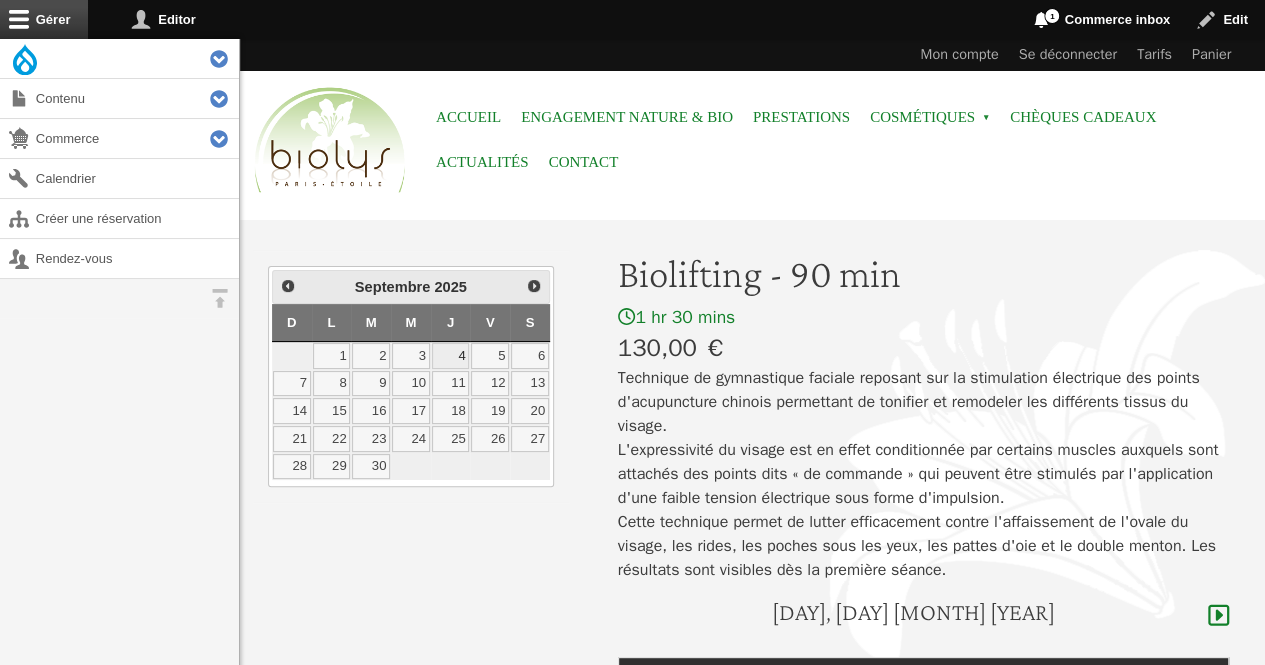 click on "4" at bounding box center (451, 356) 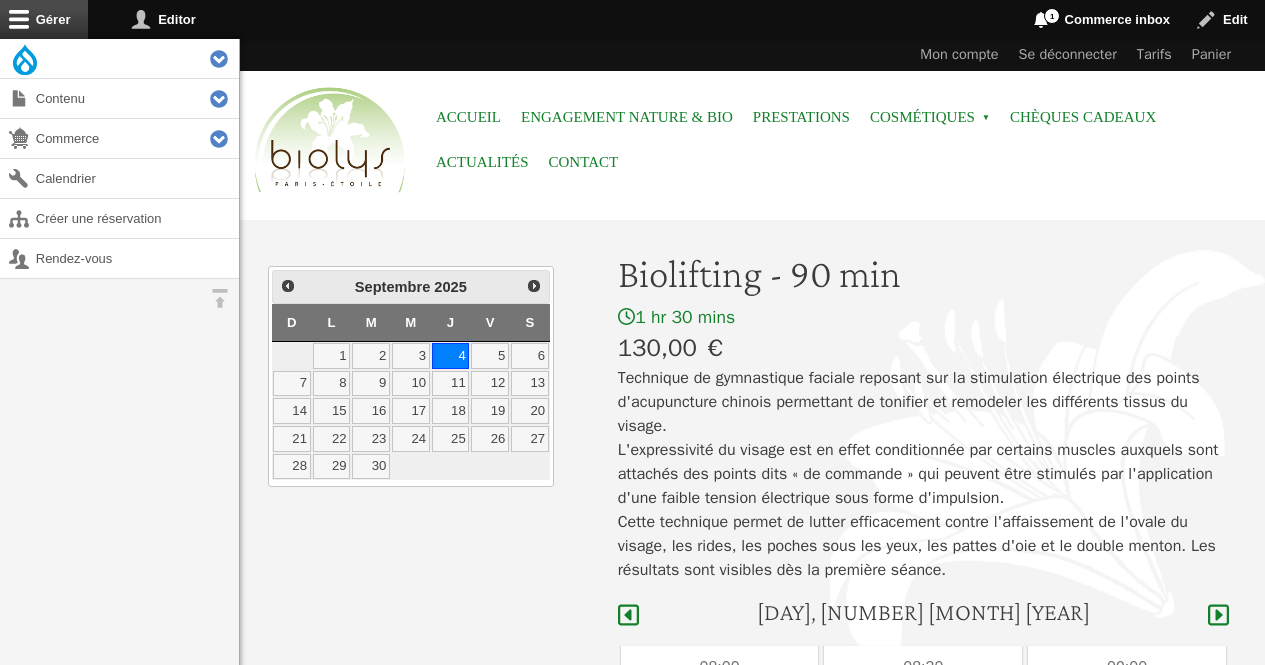 scroll, scrollTop: 597, scrollLeft: 0, axis: vertical 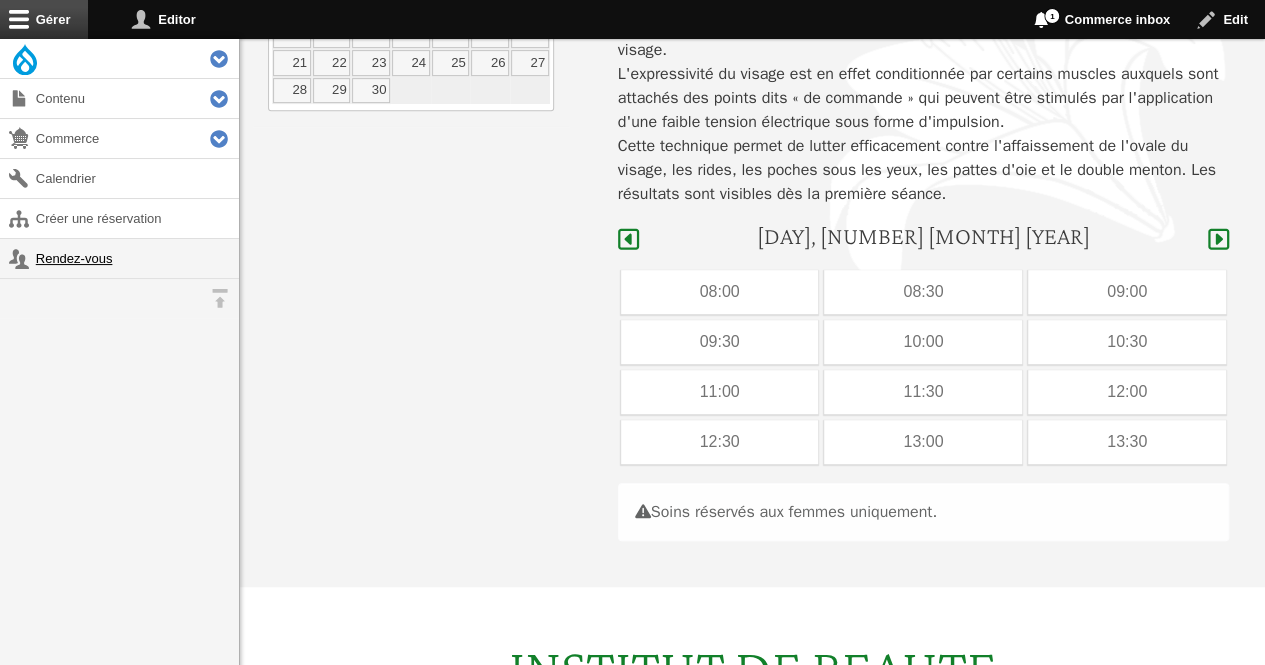 click on "Rendez-vous" at bounding box center (119, 258) 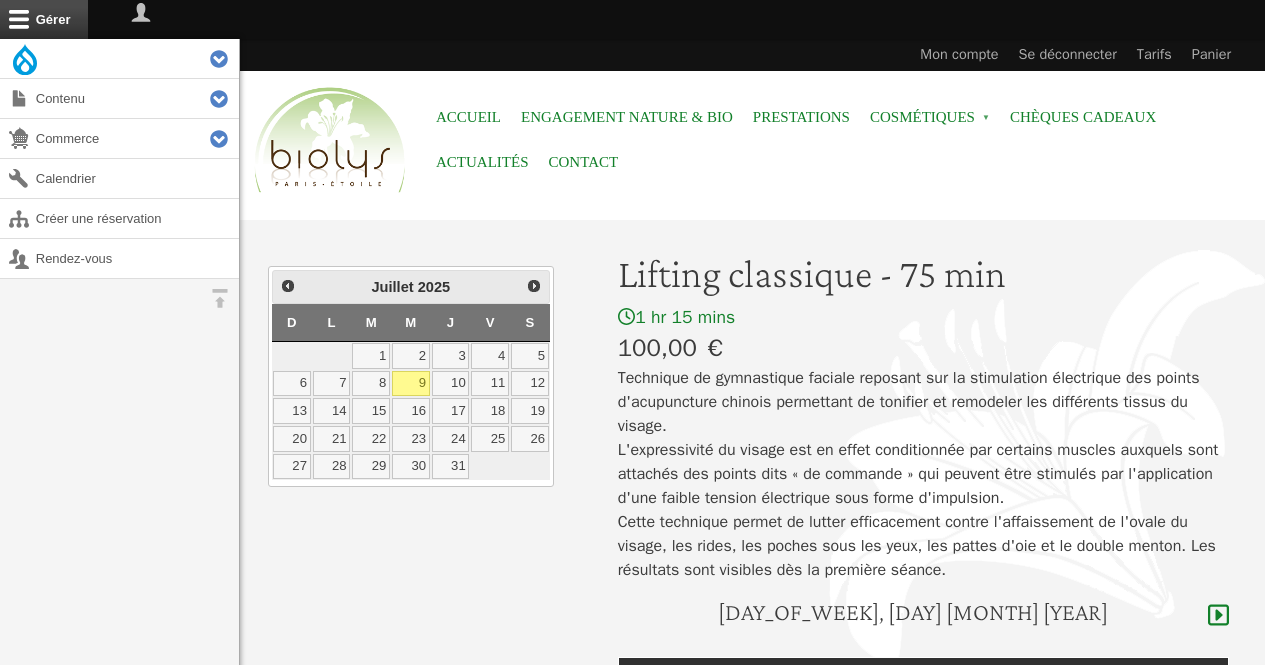 scroll, scrollTop: 0, scrollLeft: 0, axis: both 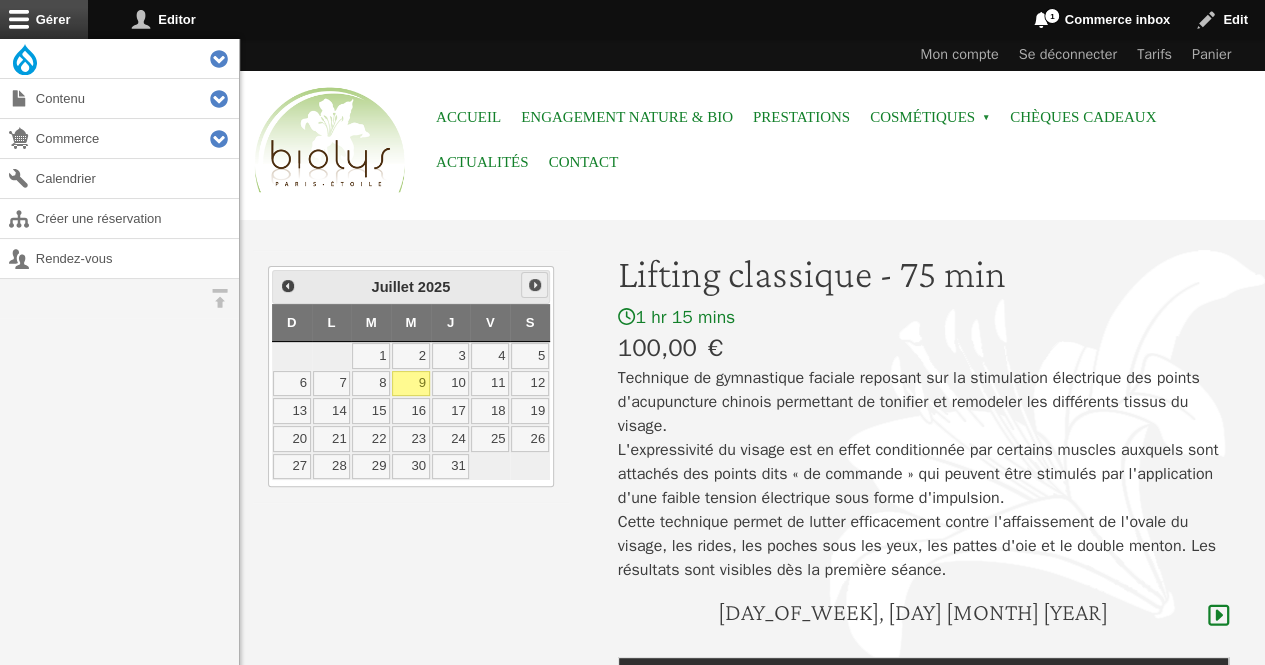 click on "Suivant" at bounding box center (535, 285) 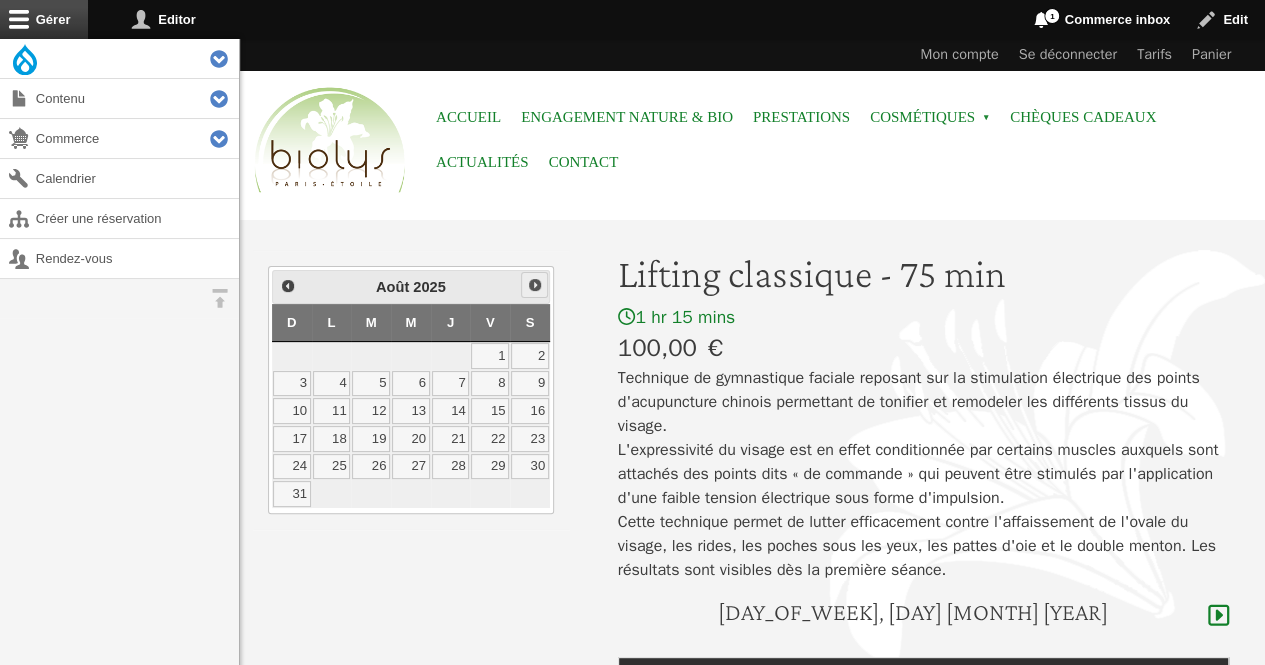 click on "Suivant" at bounding box center (535, 285) 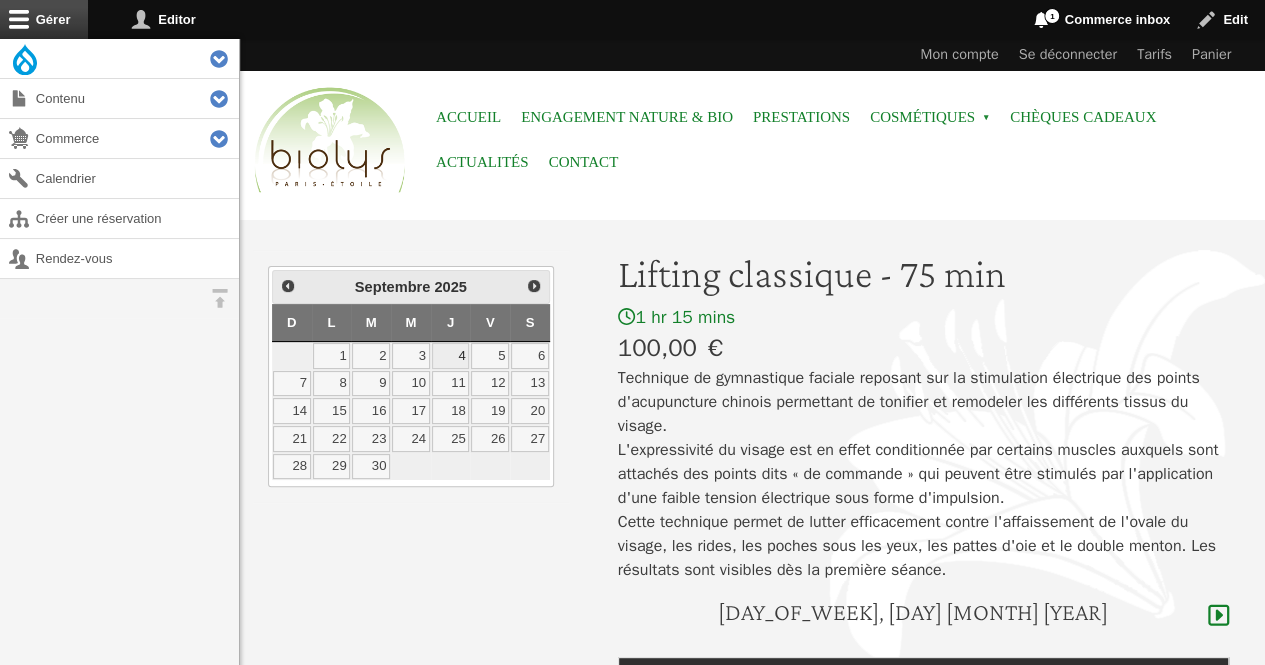 click on "4" at bounding box center (451, 356) 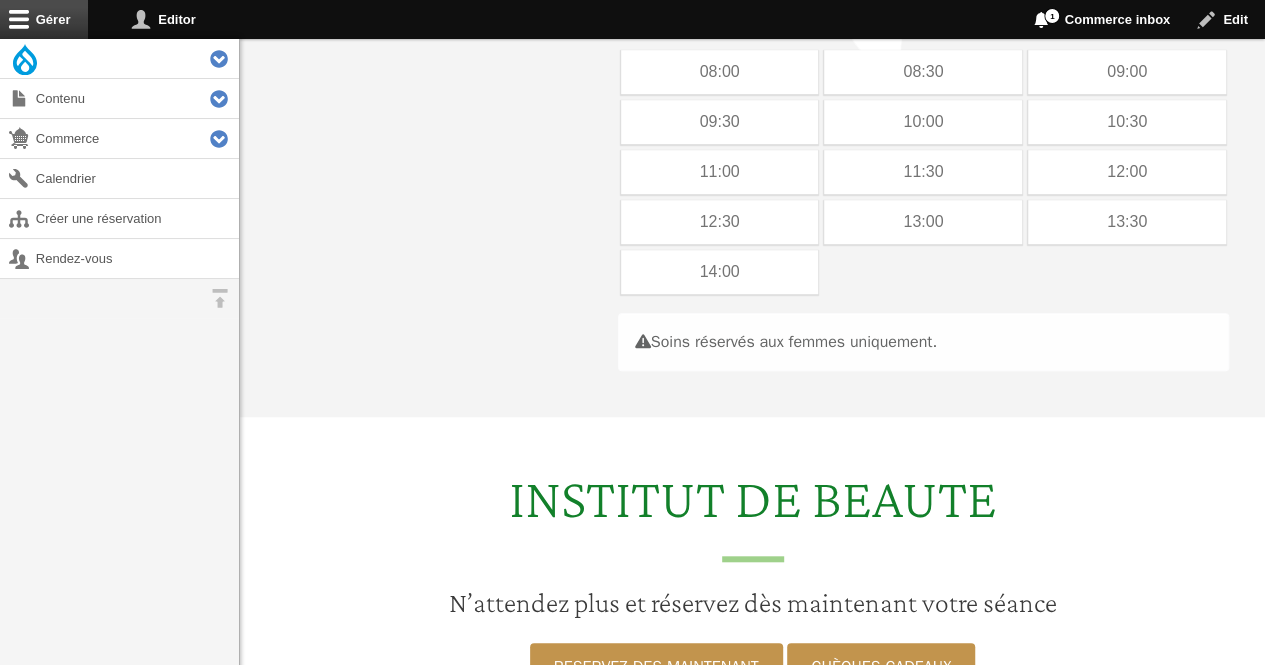 scroll, scrollTop: 597, scrollLeft: 0, axis: vertical 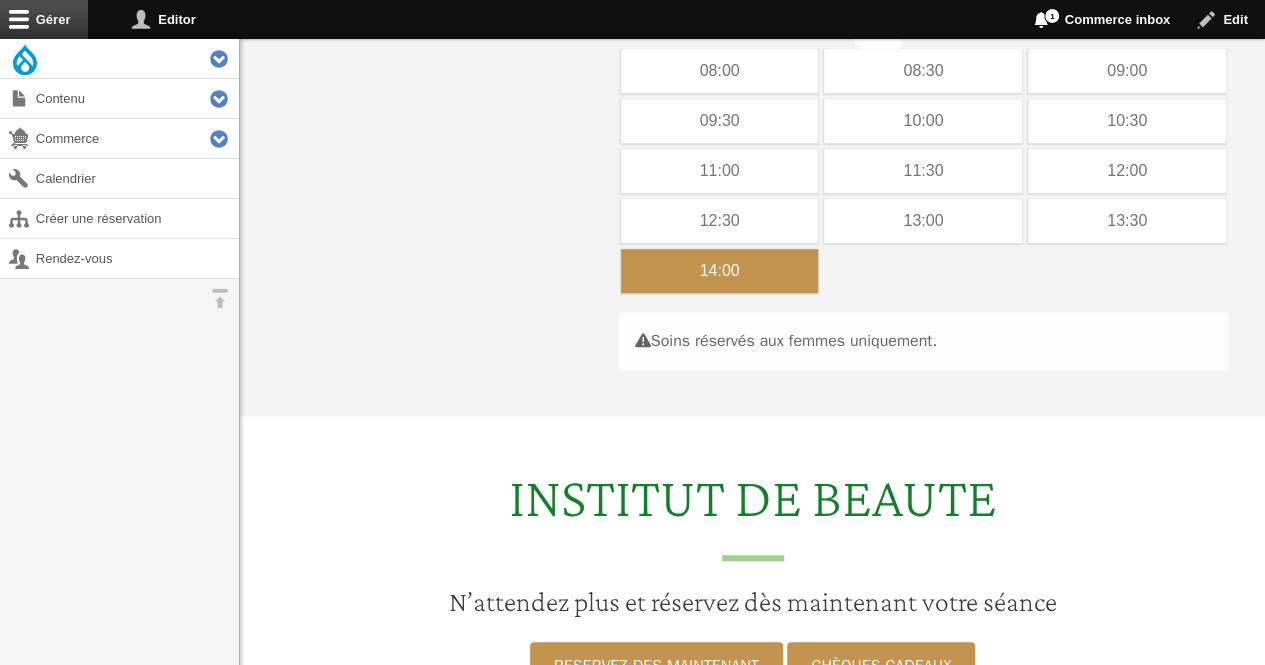 click on "14:00" at bounding box center (720, 271) 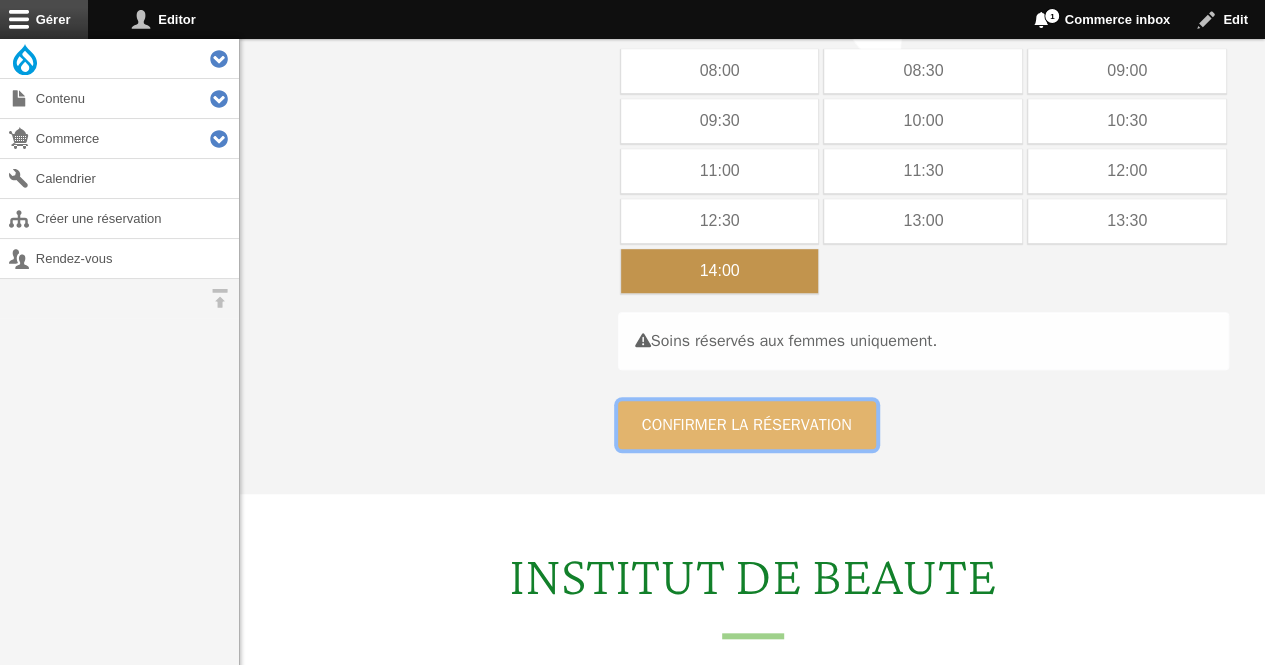 click on "Confirmer la réservation" at bounding box center [747, 425] 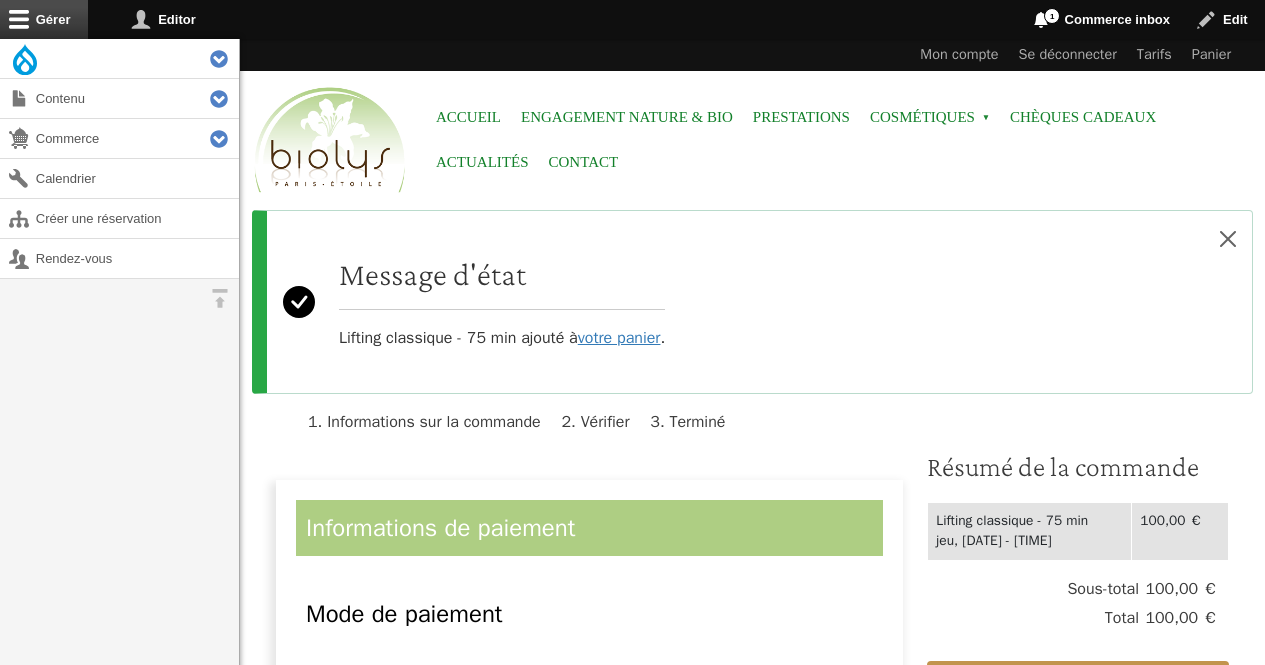 scroll, scrollTop: 0, scrollLeft: 0, axis: both 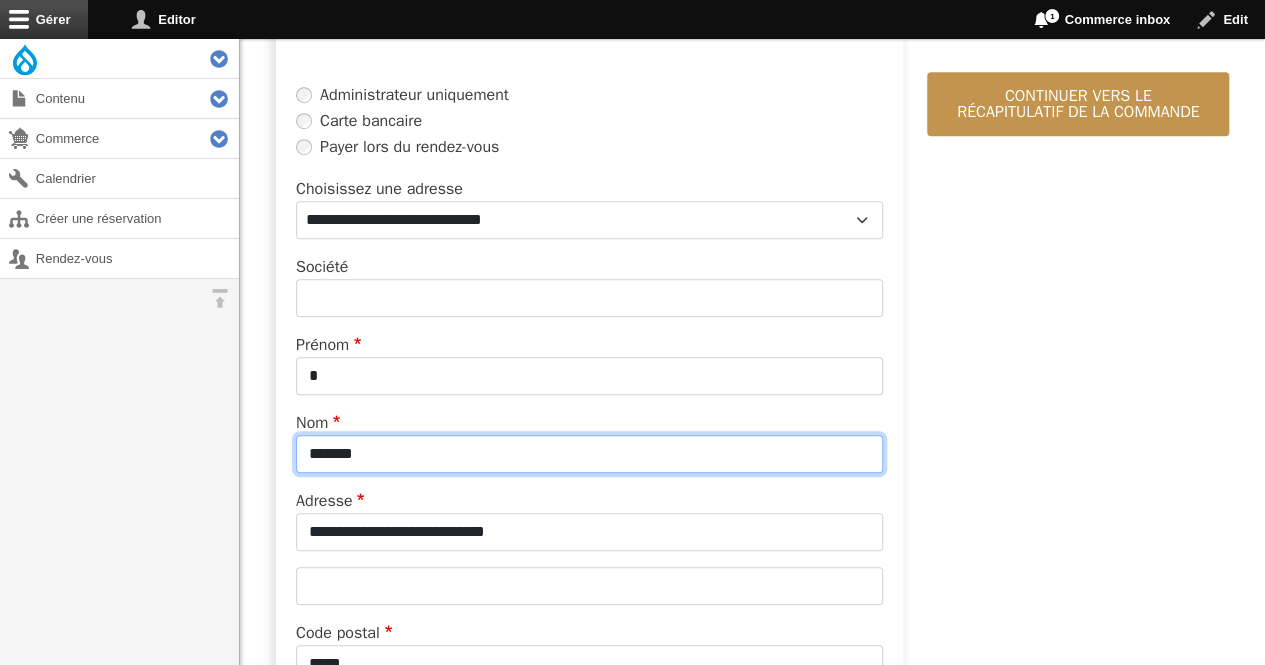 click on "*******" at bounding box center [589, 454] 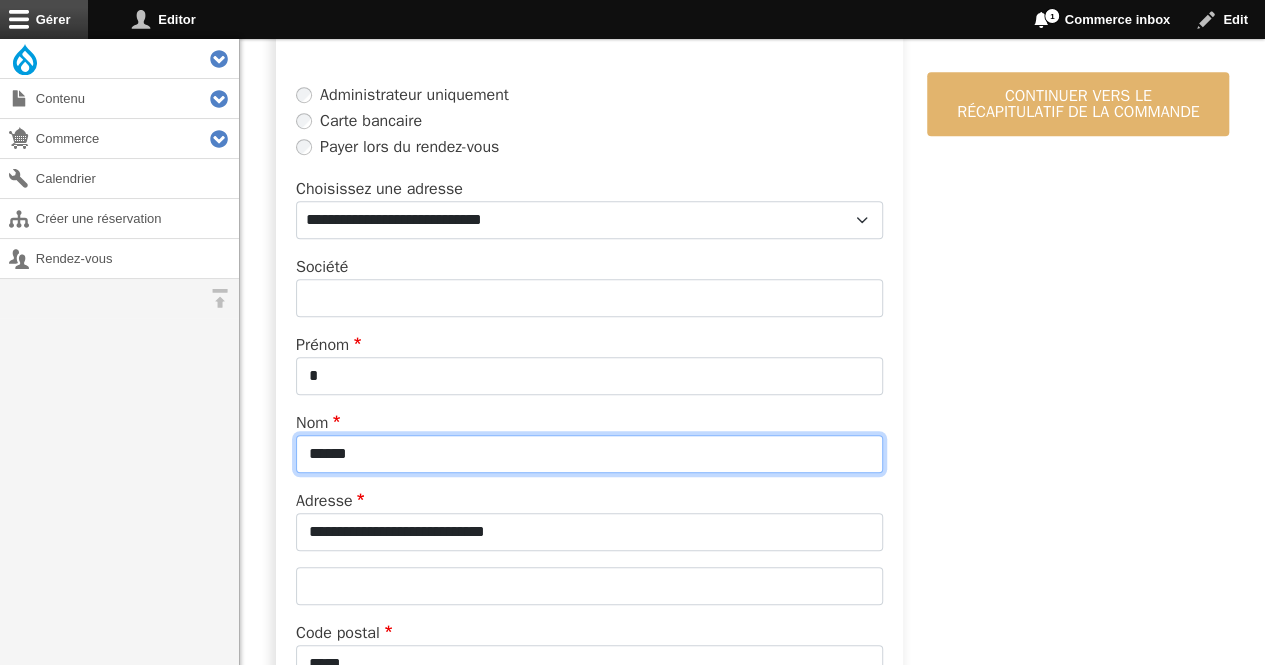 type on "******" 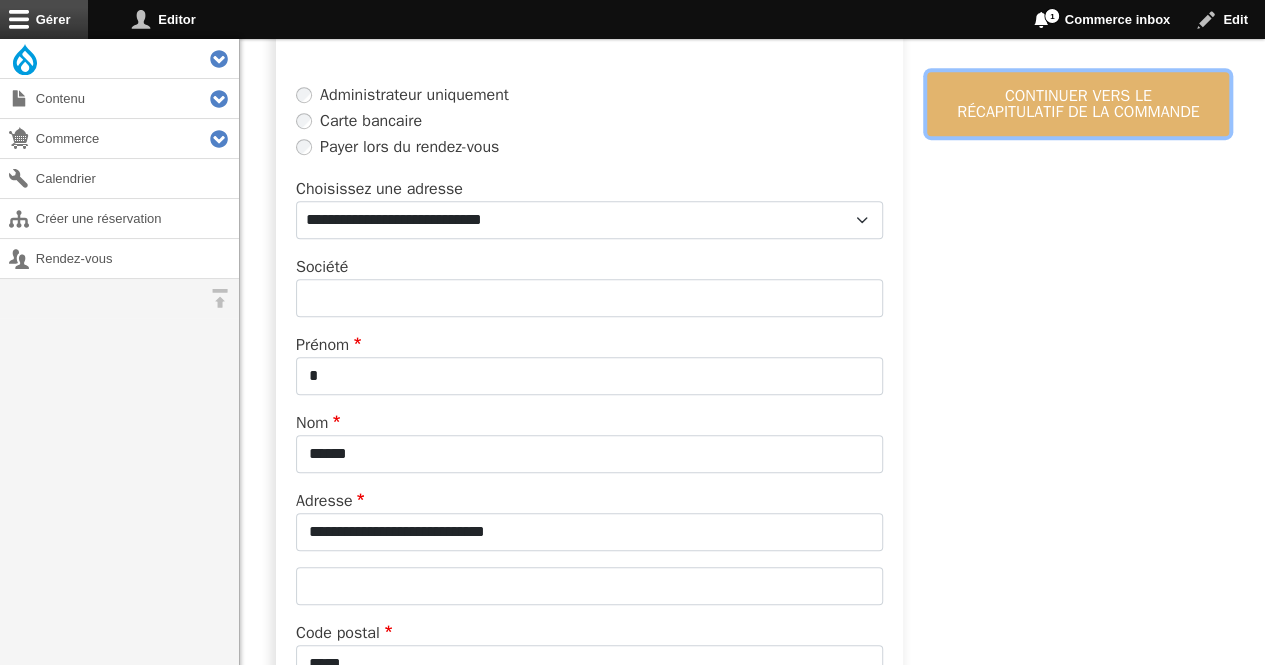 click on "Continuer vers le récapitulatif de la commande" at bounding box center (1078, 104) 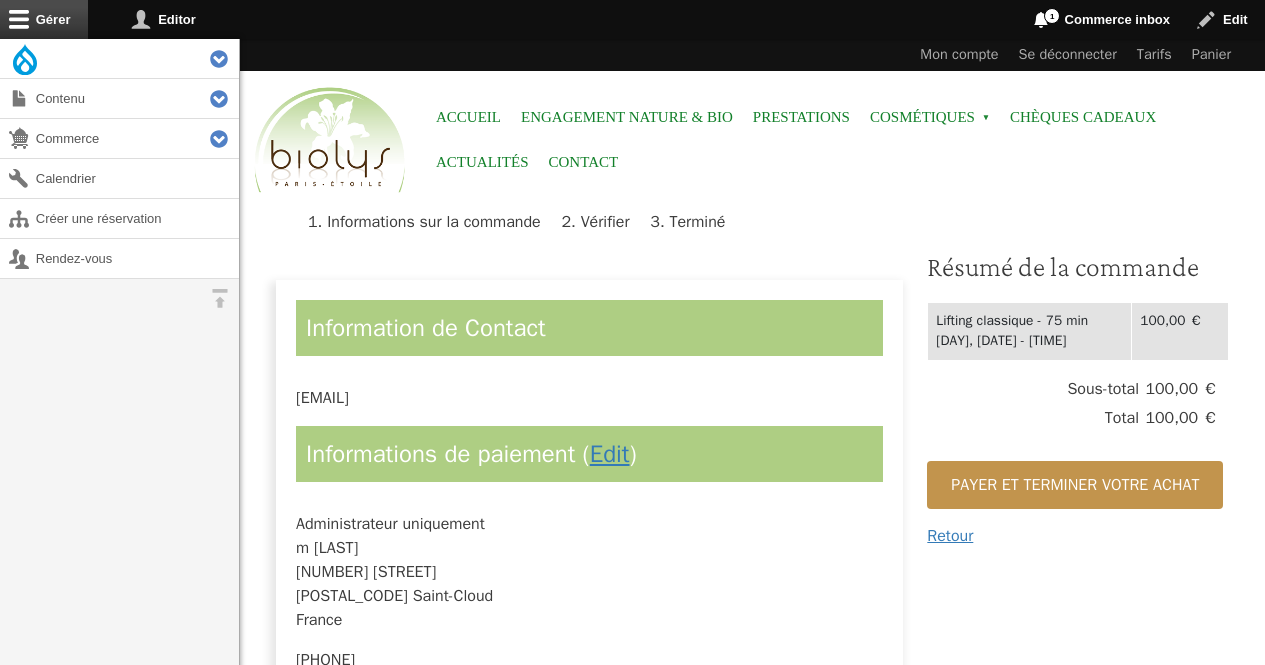 scroll, scrollTop: 0, scrollLeft: 0, axis: both 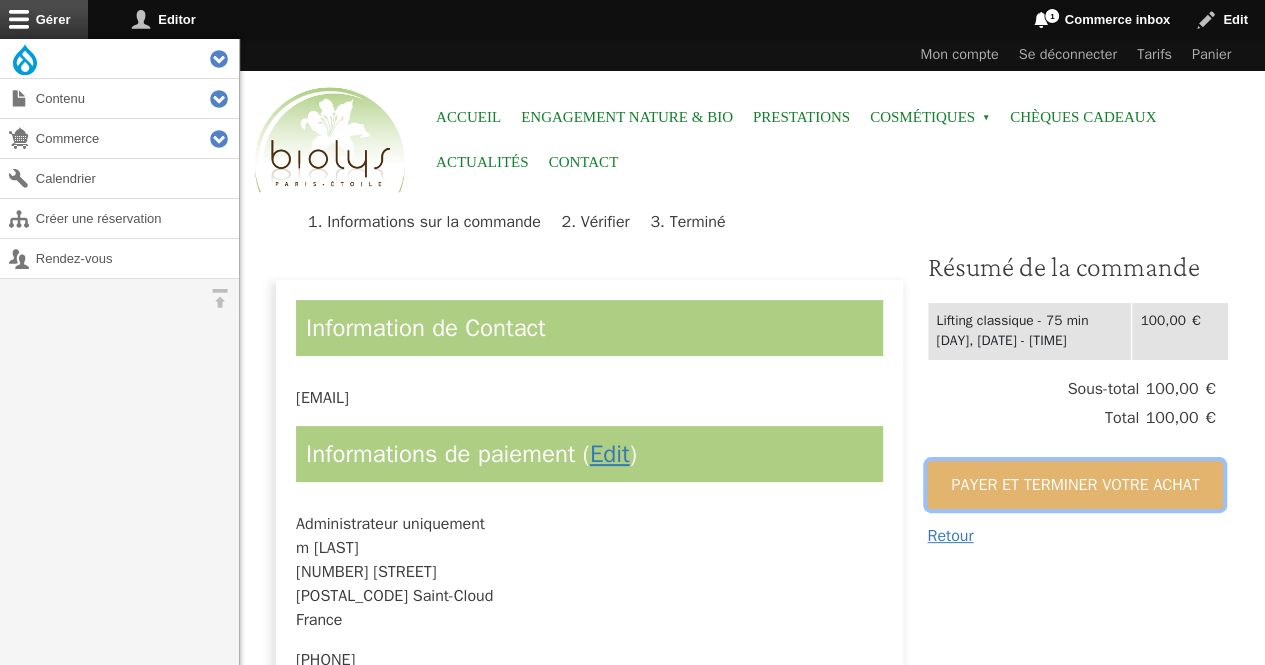 click on "Payer et terminer votre achat" at bounding box center [1075, 485] 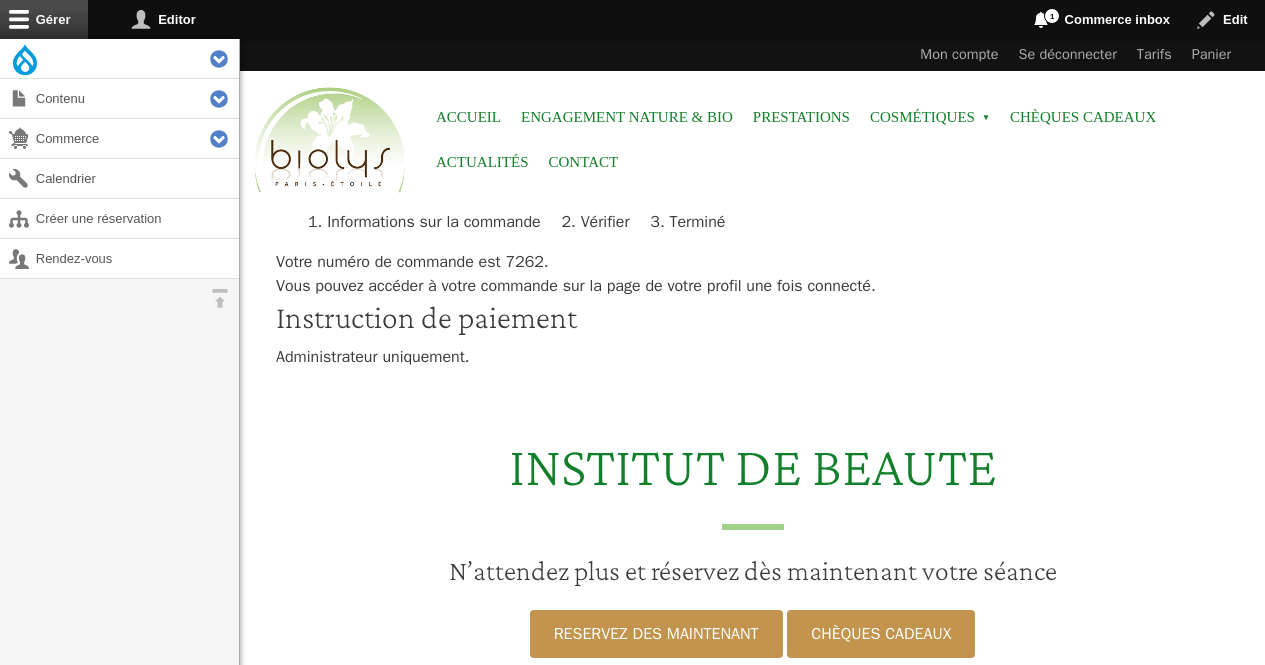 scroll, scrollTop: 0, scrollLeft: 0, axis: both 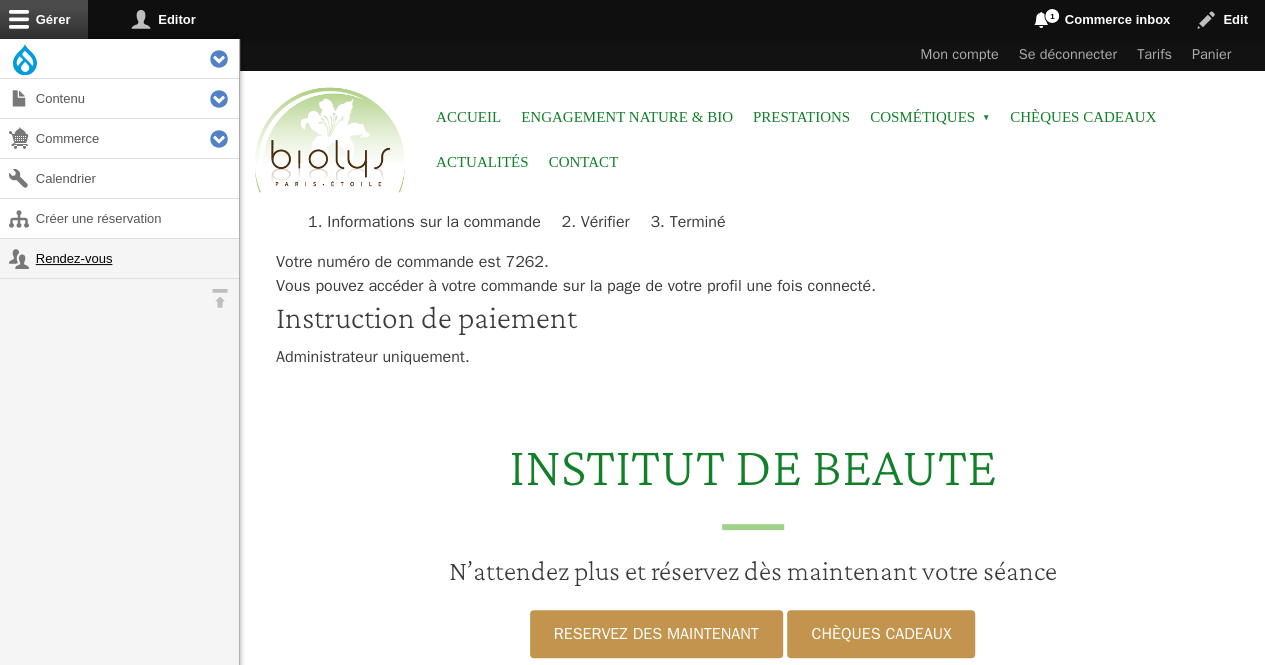 click on "Rendez-vous" at bounding box center [119, 258] 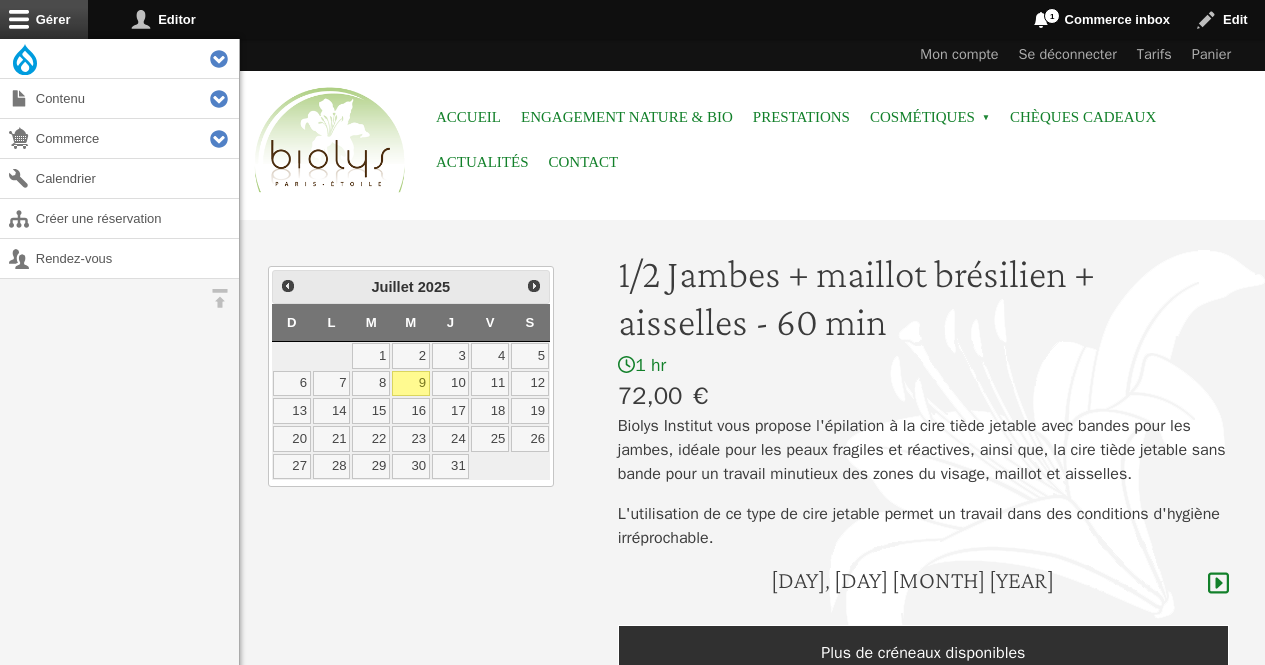 scroll, scrollTop: 0, scrollLeft: 0, axis: both 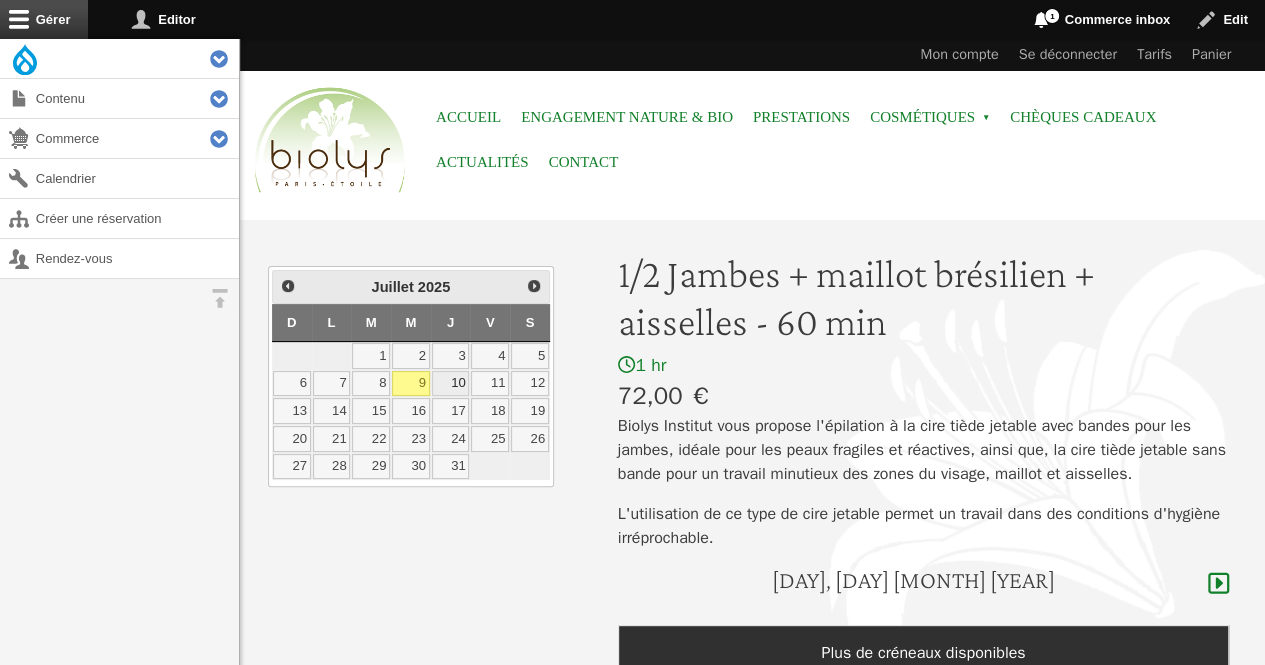 click on "10" at bounding box center [451, 384] 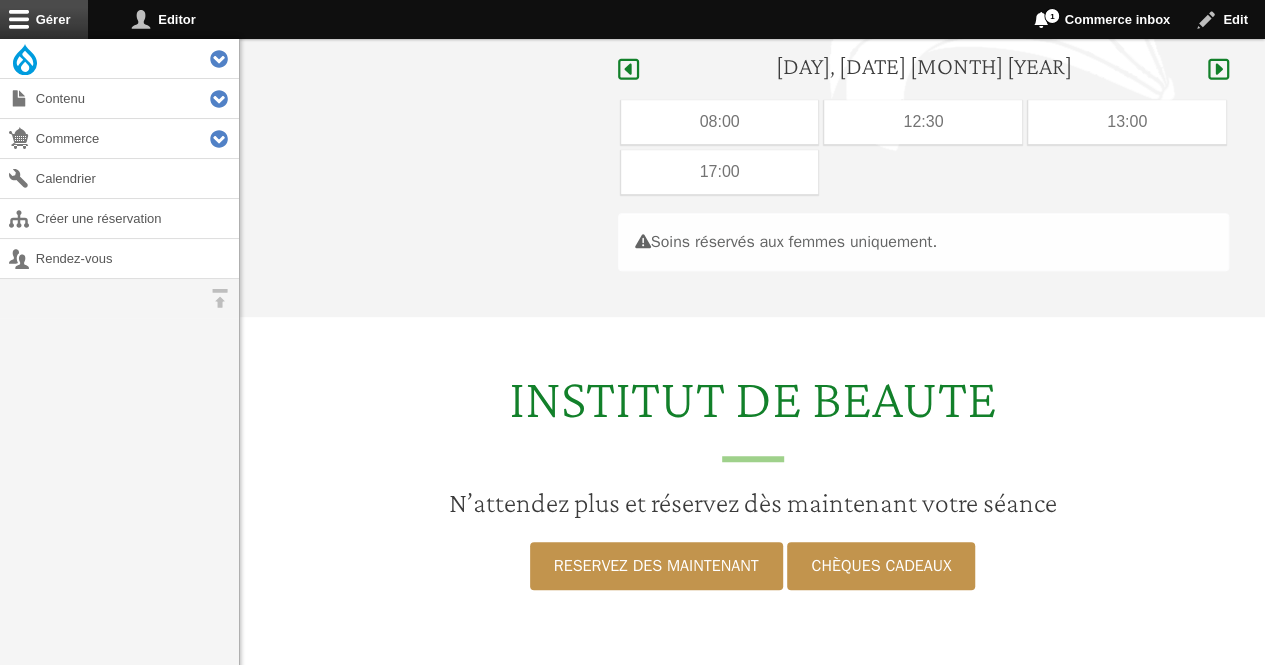 scroll, scrollTop: 565, scrollLeft: 0, axis: vertical 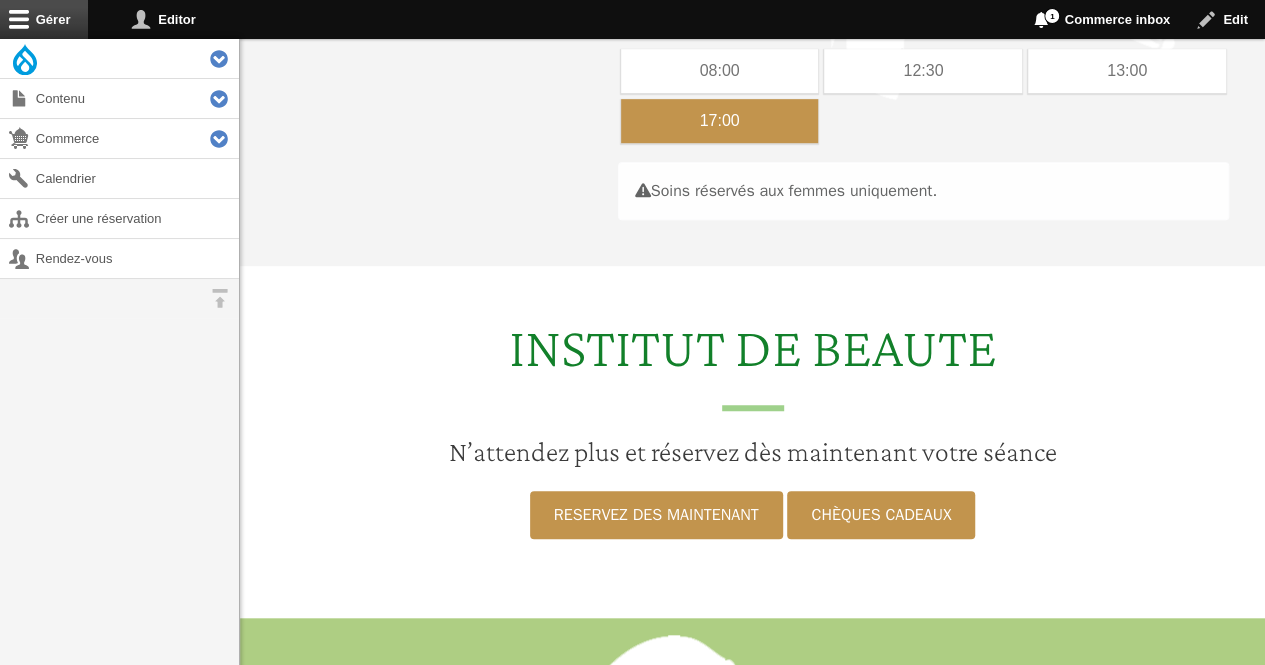 click on "17:00" at bounding box center [720, 121] 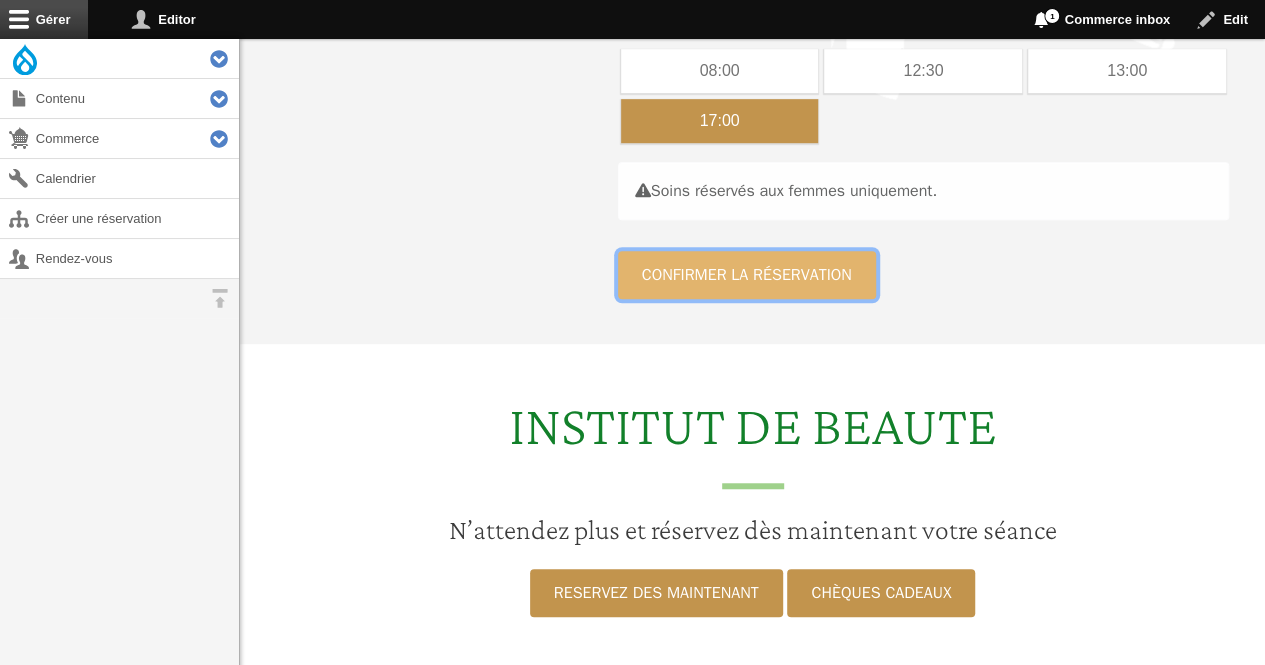 click on "Confirmer la réservation" at bounding box center (747, 275) 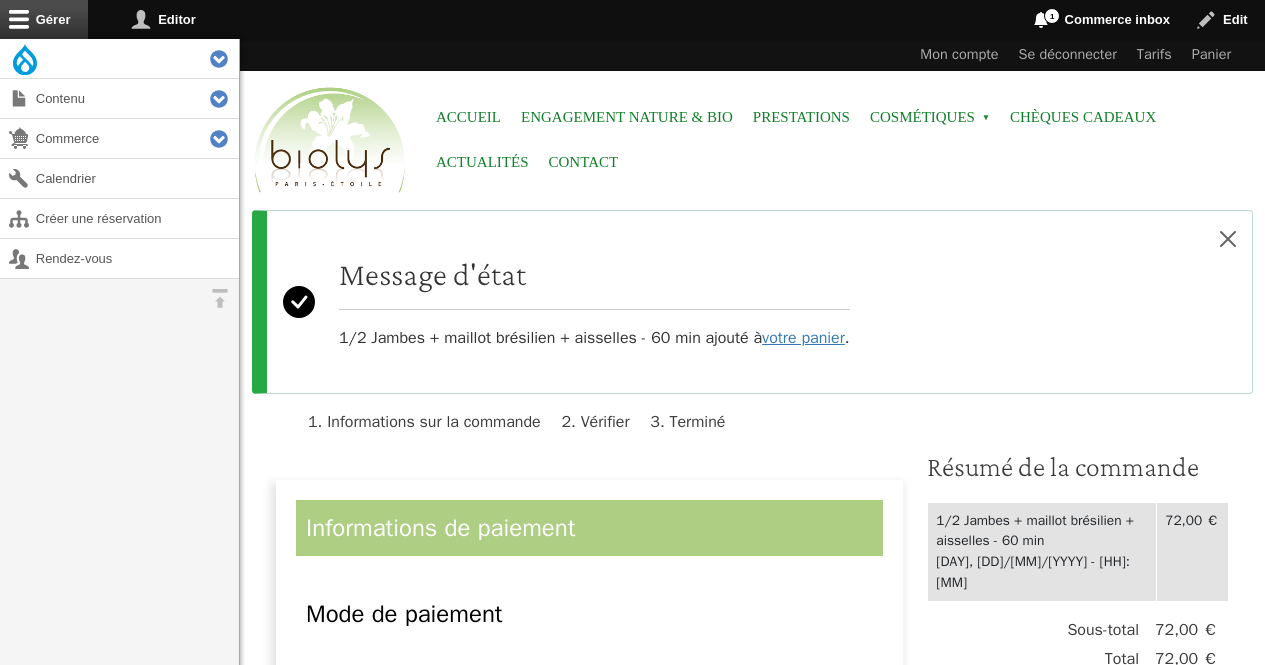 scroll, scrollTop: 0, scrollLeft: 0, axis: both 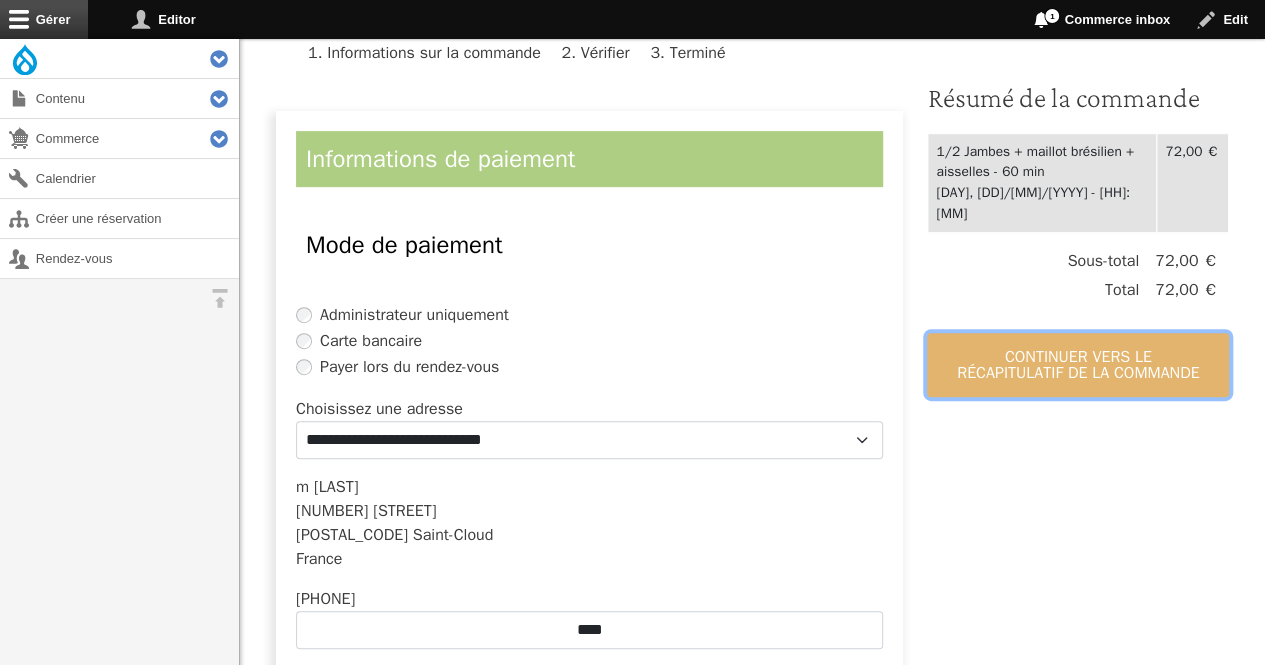click on "Continuer vers le récapitulatif de la commande" at bounding box center (1078, 365) 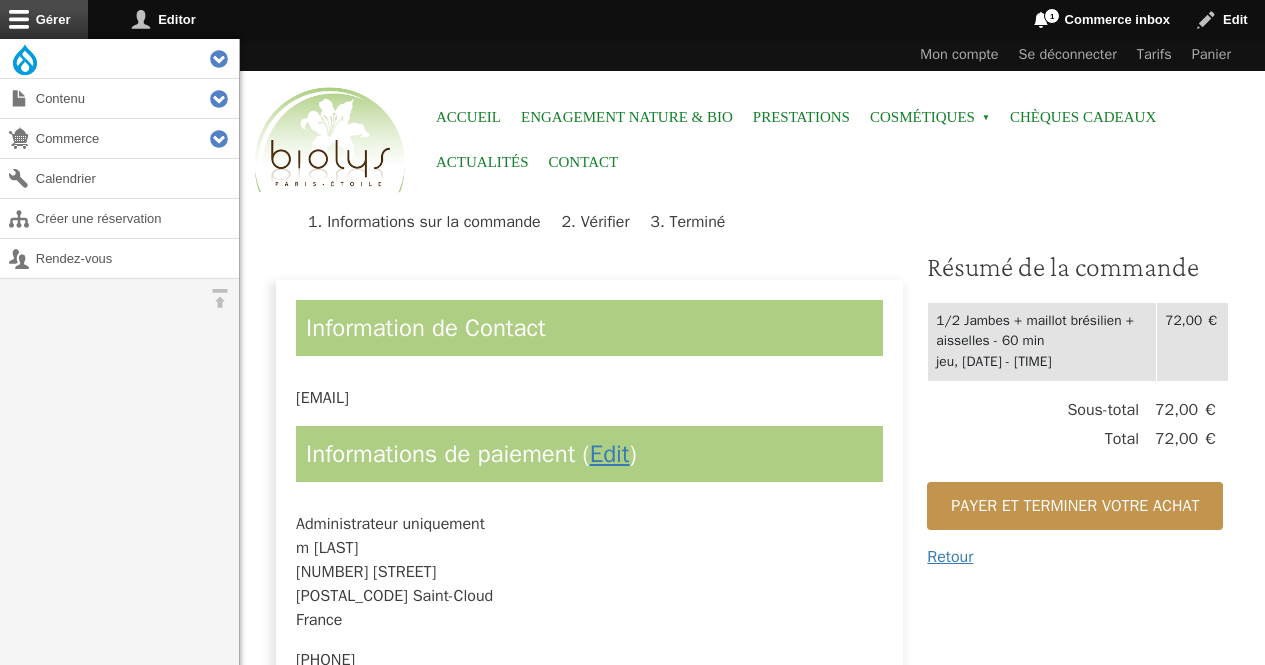 scroll, scrollTop: 0, scrollLeft: 0, axis: both 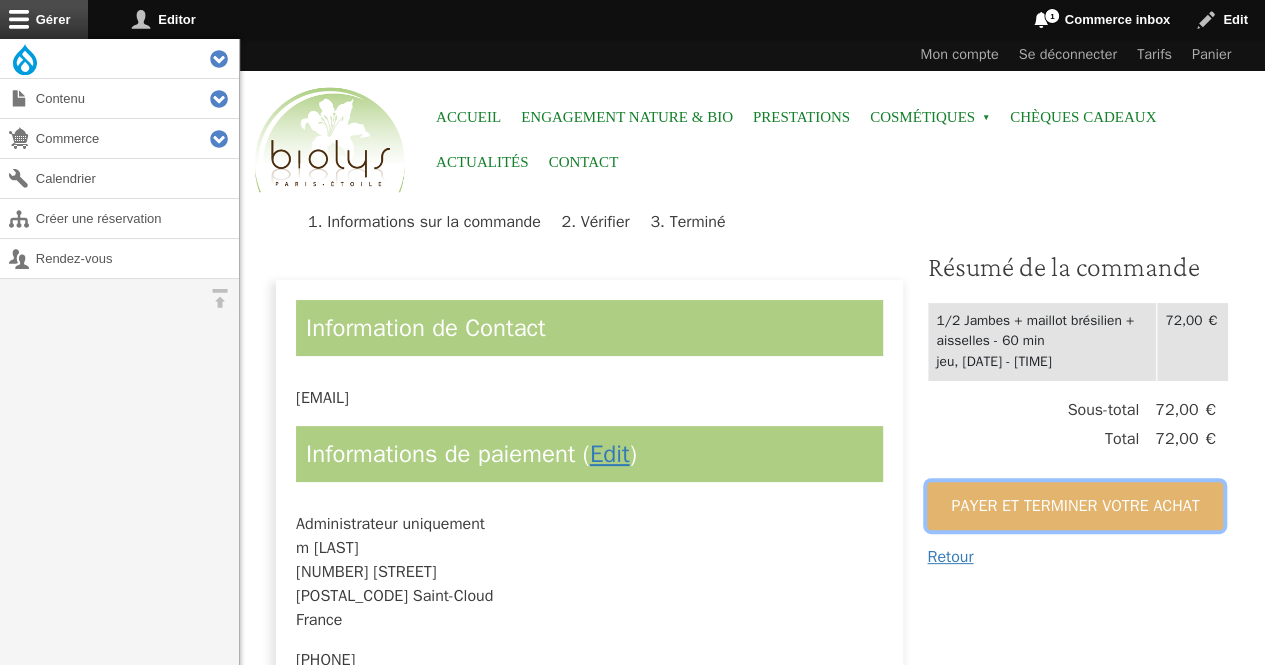 click on "Payer et terminer votre achat" at bounding box center (1075, 506) 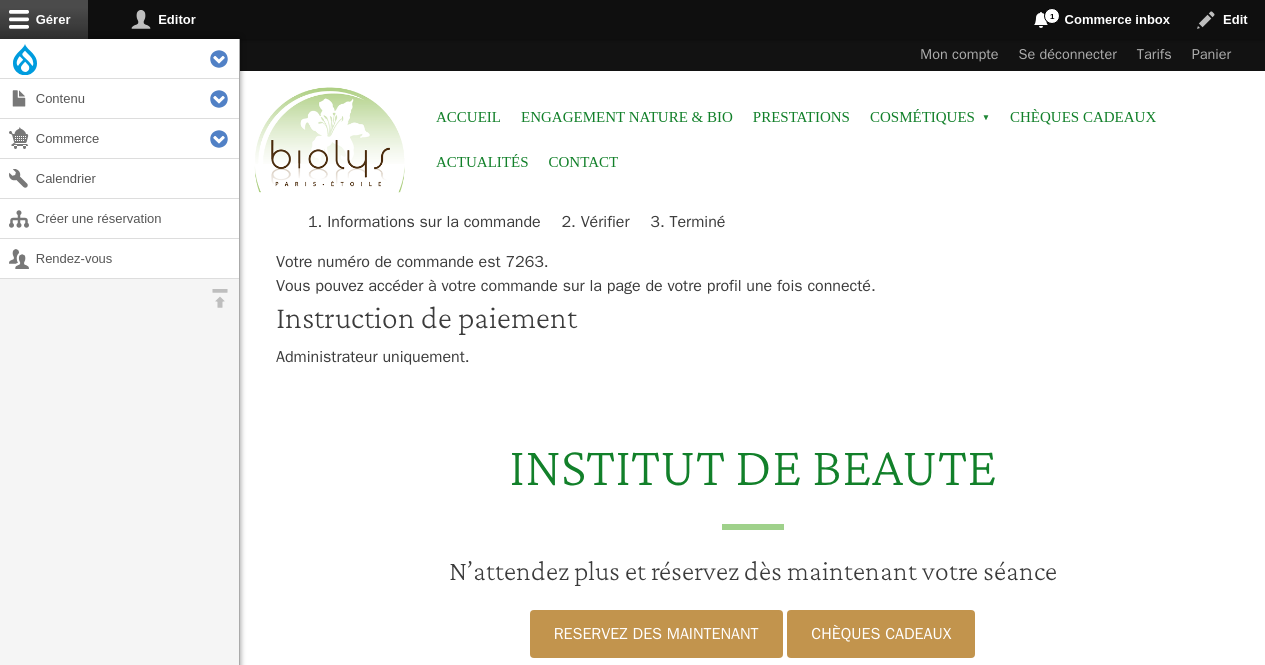 scroll, scrollTop: 0, scrollLeft: 0, axis: both 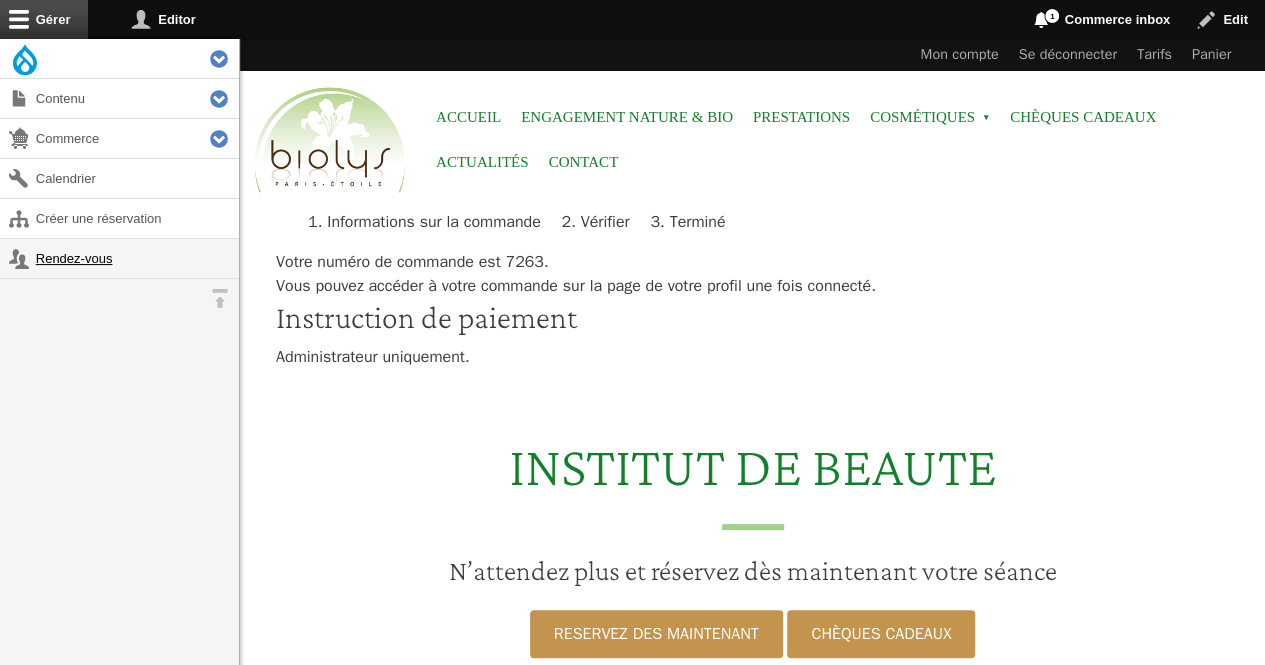 click on "Rendez-vous" at bounding box center [119, 258] 